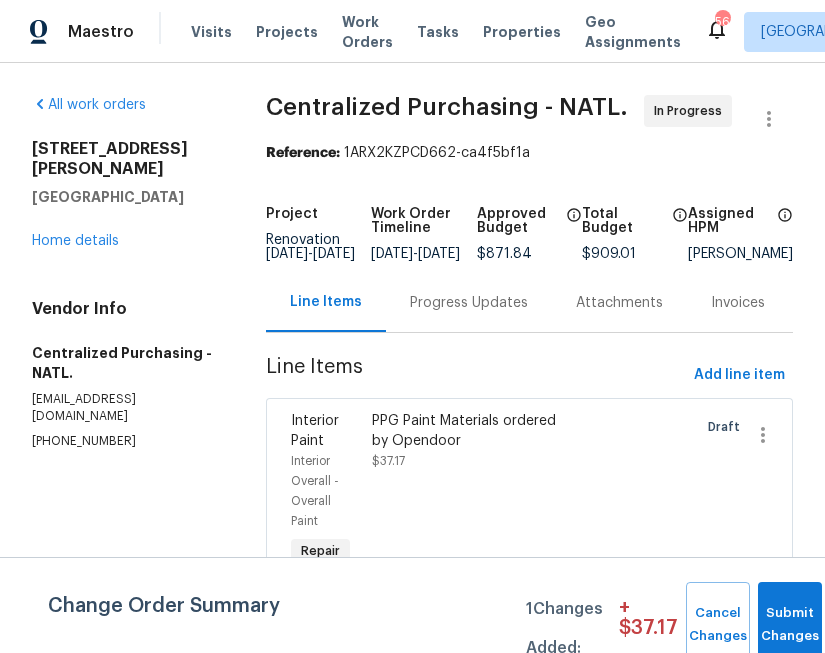 scroll, scrollTop: 0, scrollLeft: 0, axis: both 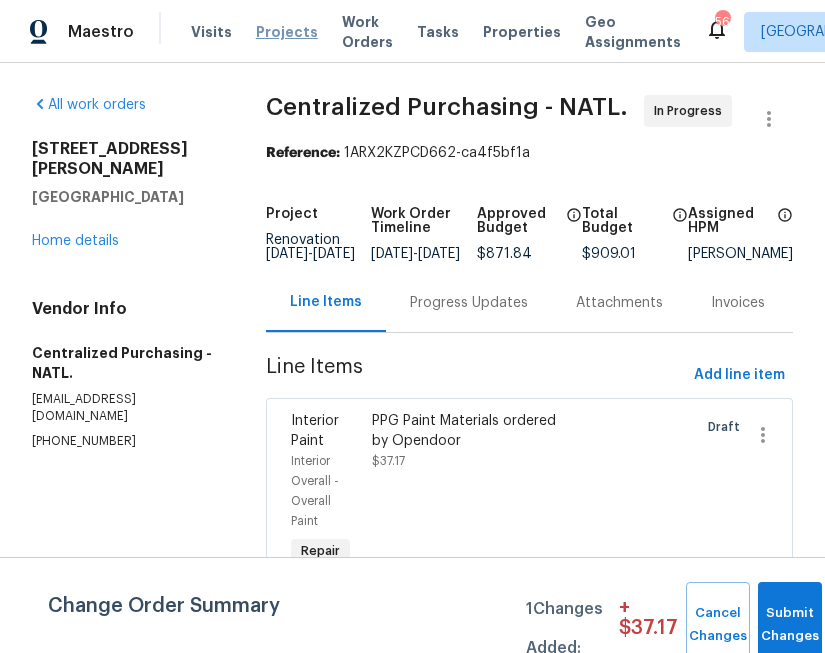 click on "Projects" at bounding box center (287, 32) 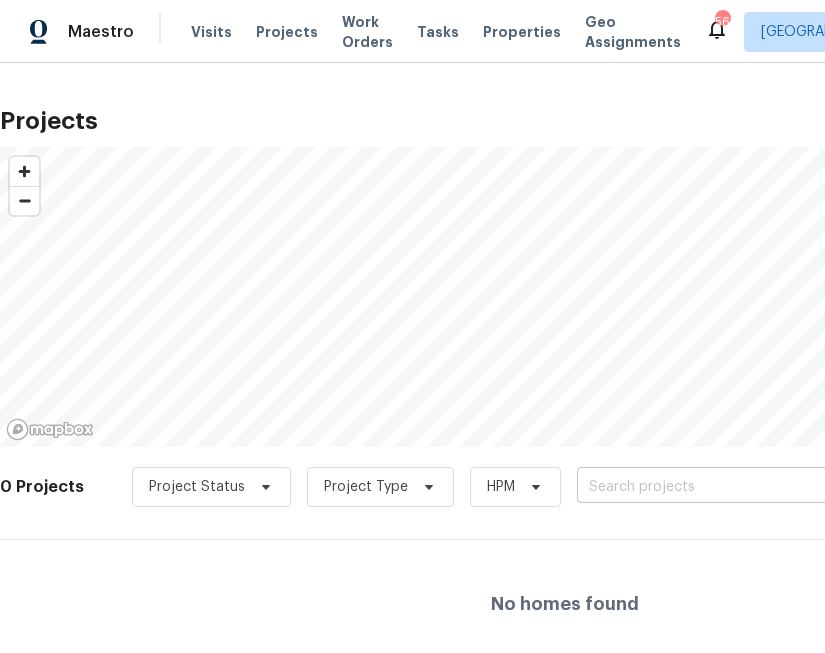 click at bounding box center [691, 487] 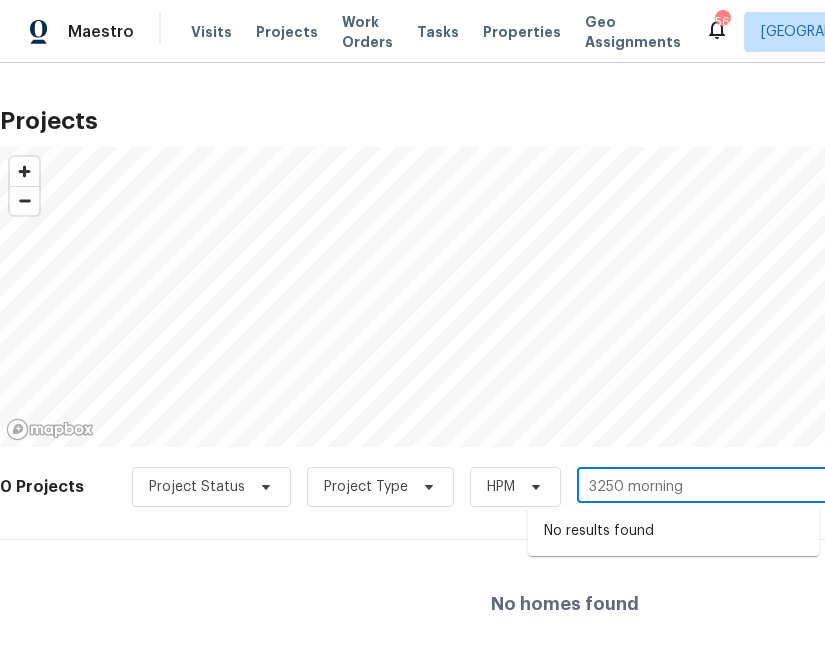 type on "3250 morning" 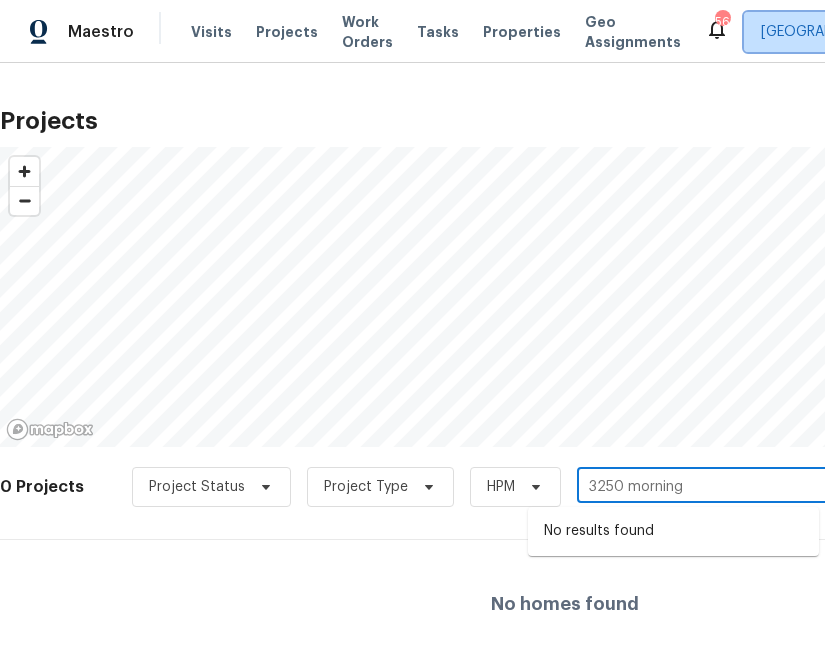 type 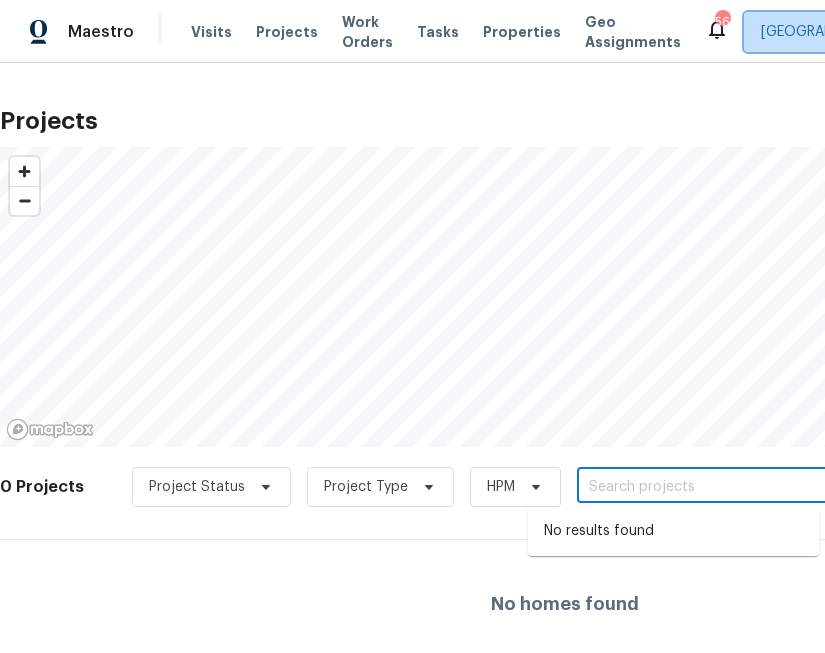 click on "[GEOGRAPHIC_DATA], [GEOGRAPHIC_DATA] + 43" at bounding box center [920, 32] 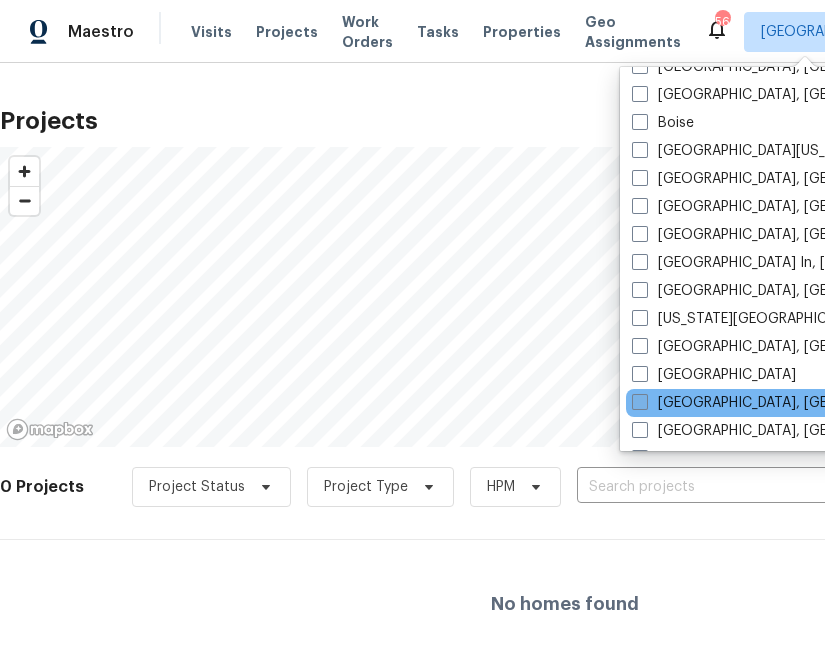 scroll, scrollTop: 1340, scrollLeft: 0, axis: vertical 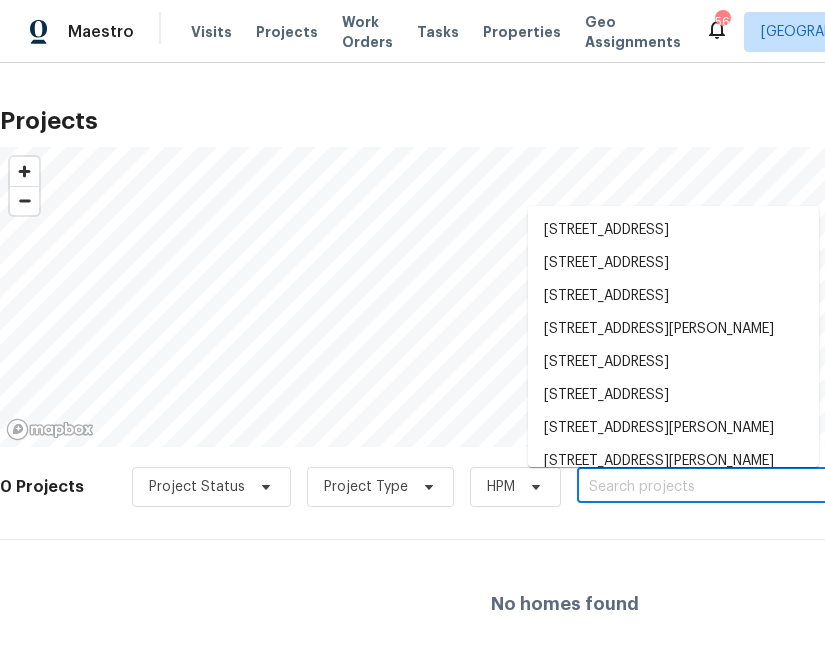 click at bounding box center (691, 487) 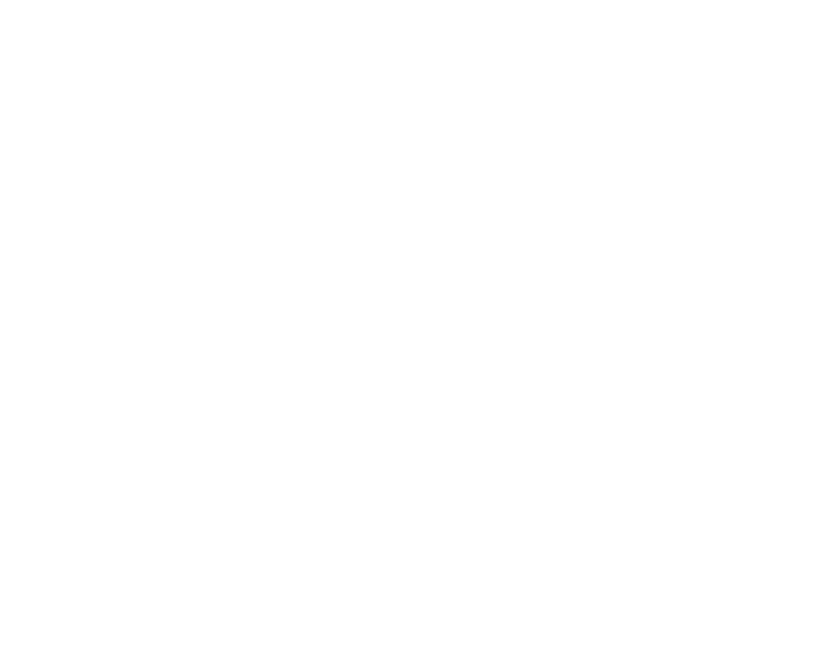 scroll, scrollTop: 0, scrollLeft: 0, axis: both 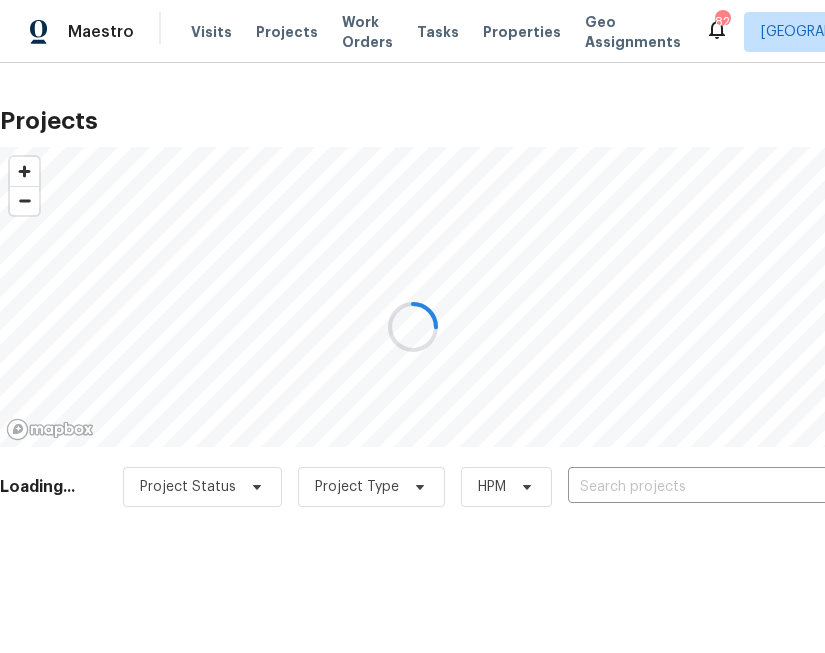 click at bounding box center [412, 326] 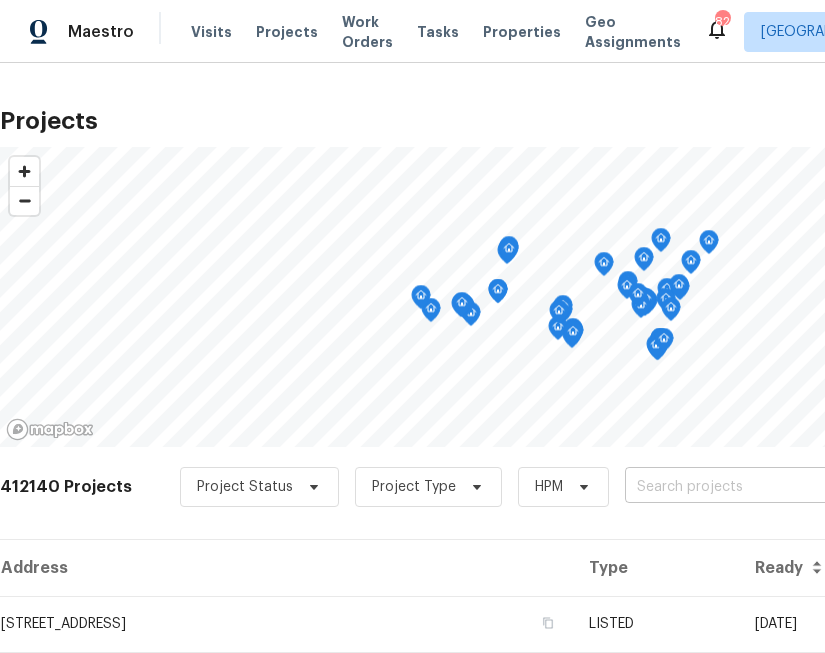 click at bounding box center [739, 487] 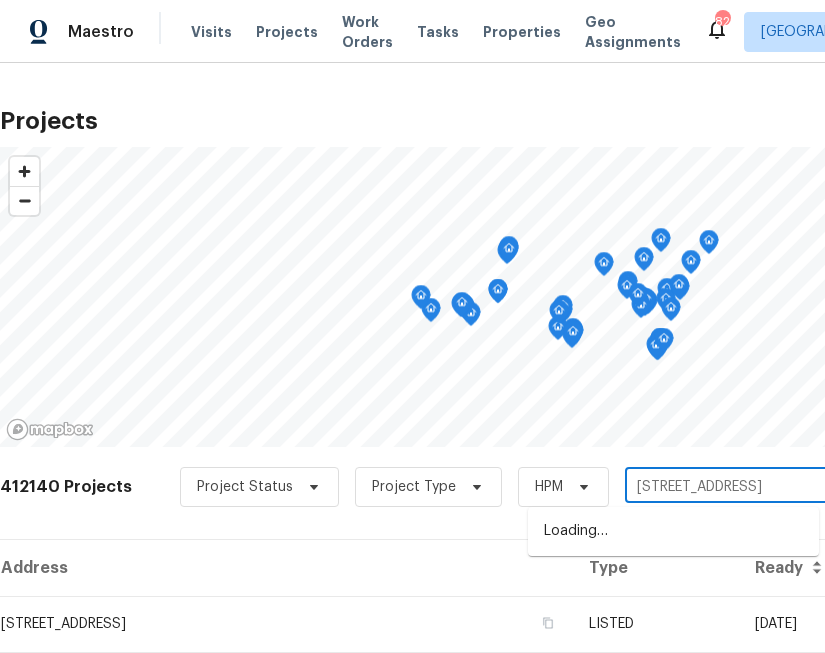 type on "[STREET_ADDRESS]" 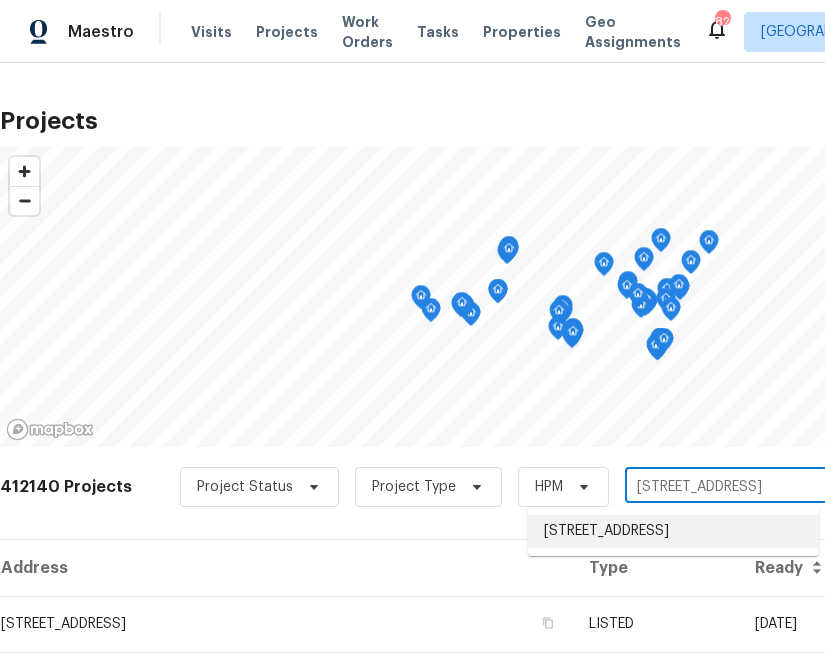 click on "3250 Morning Quail, New Braunfels, TX 78130" at bounding box center (673, 531) 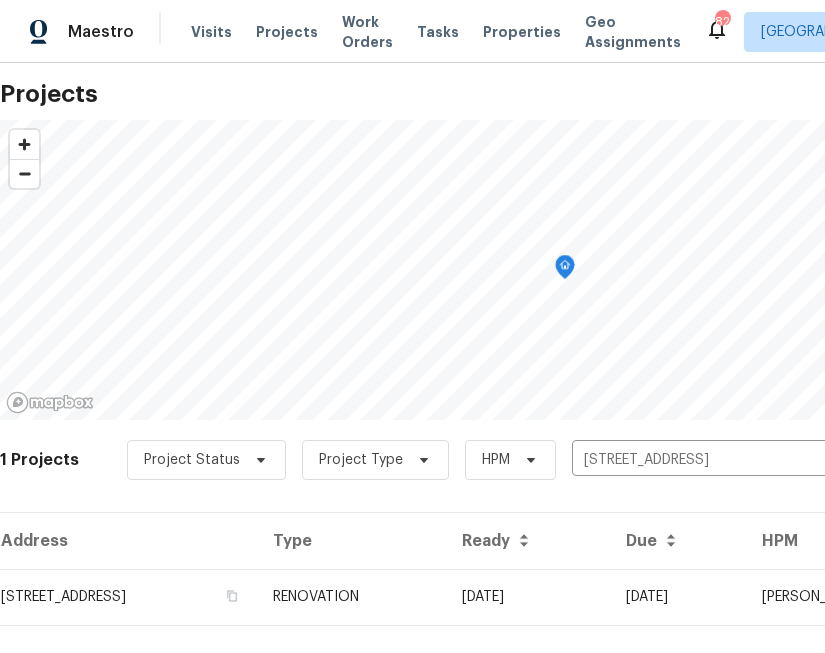 scroll, scrollTop: 63, scrollLeft: 0, axis: vertical 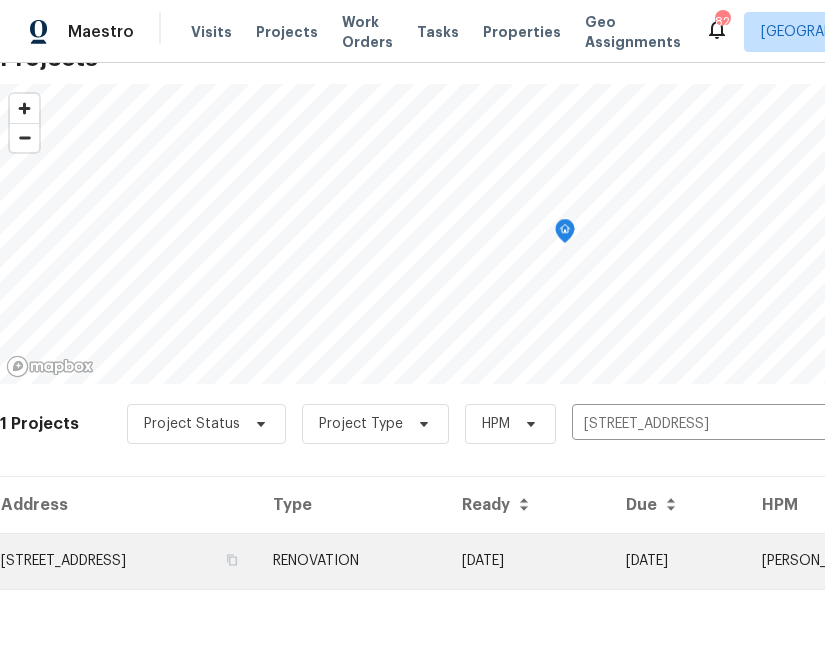 click on "3250 Morning Quail, New Braunfels, TX 78130" at bounding box center (128, 561) 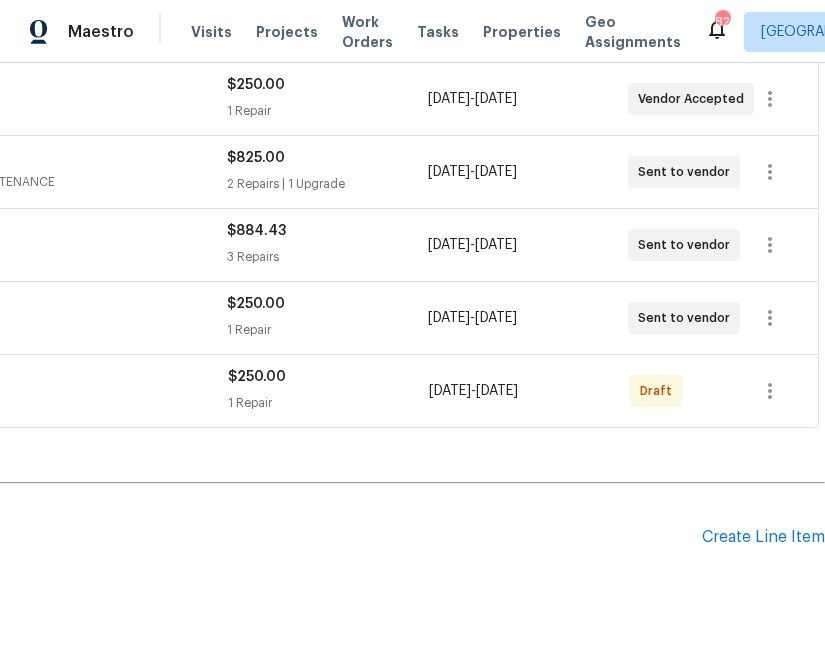 scroll, scrollTop: 603, scrollLeft: 0, axis: vertical 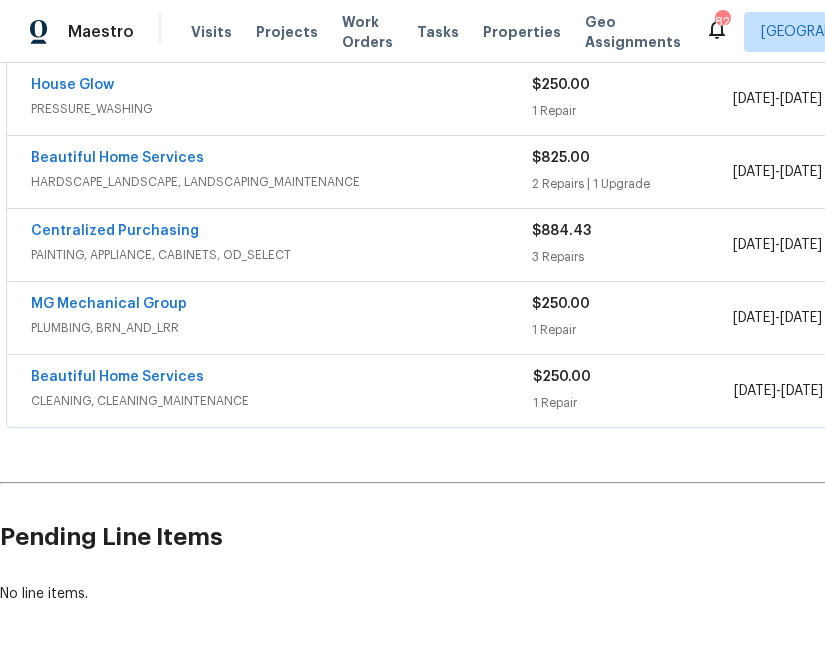 click on "Centralized Purchasing" at bounding box center (115, 231) 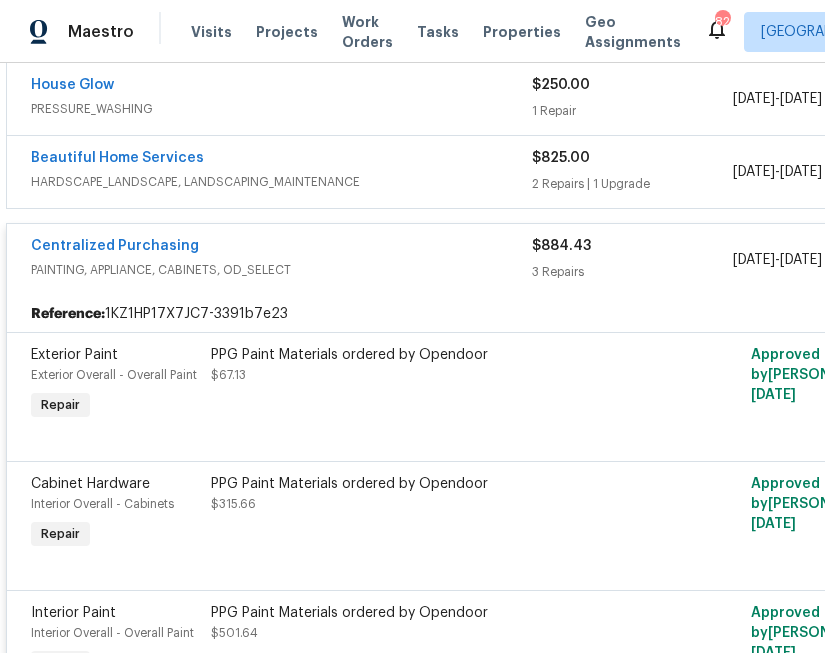 click on "Centralized Purchasing" at bounding box center (115, 246) 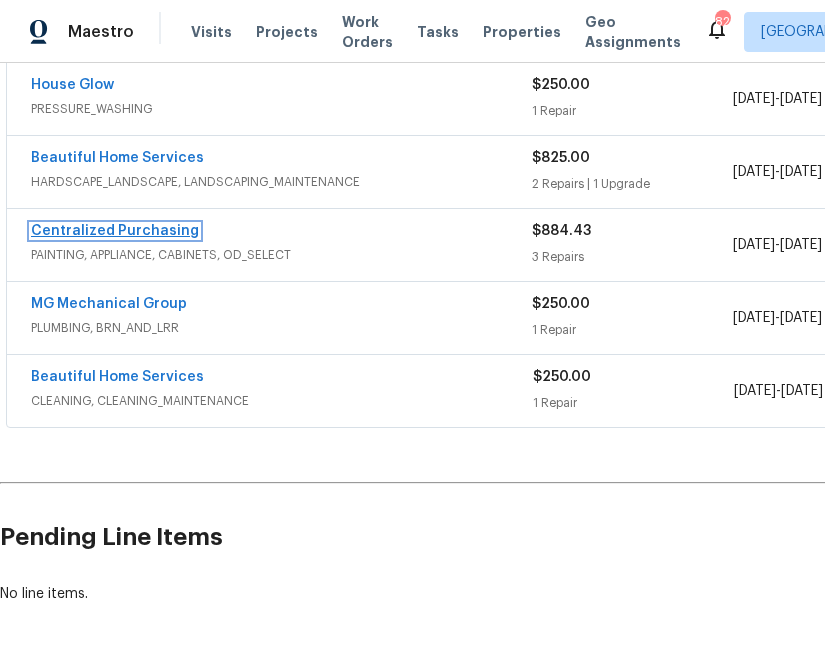 click on "Centralized Purchasing" at bounding box center (115, 231) 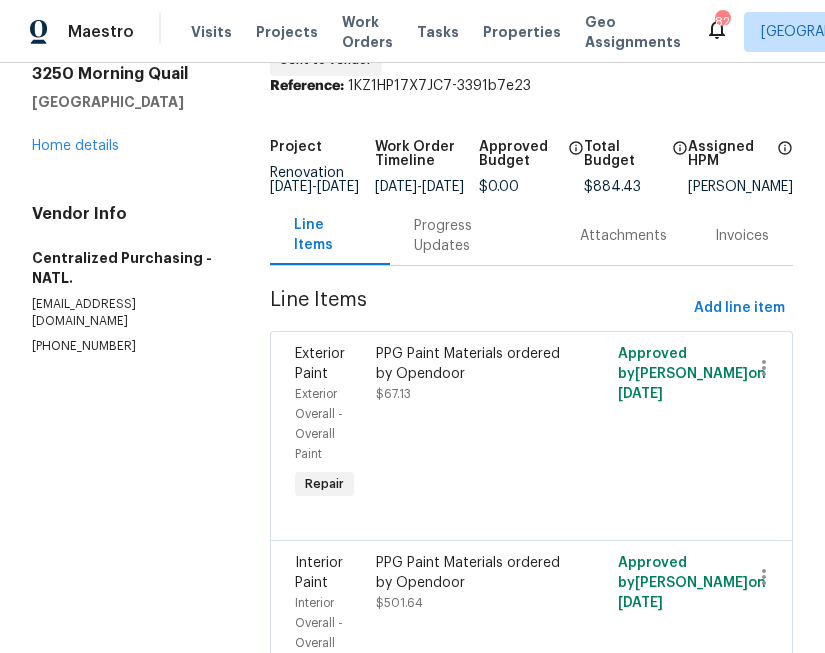 scroll, scrollTop: 78, scrollLeft: 0, axis: vertical 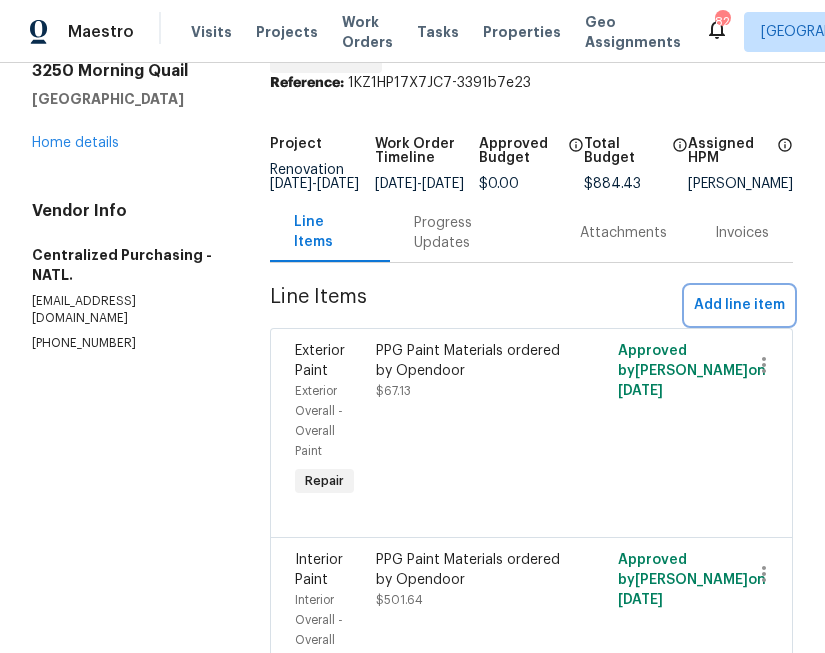 click on "Add line item" at bounding box center [739, 305] 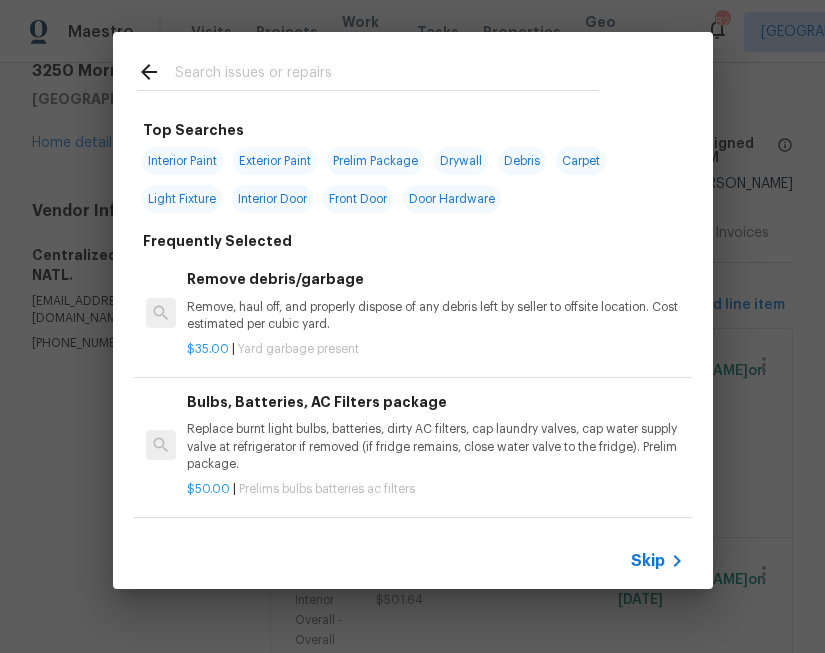 click on "Skip" at bounding box center [648, 561] 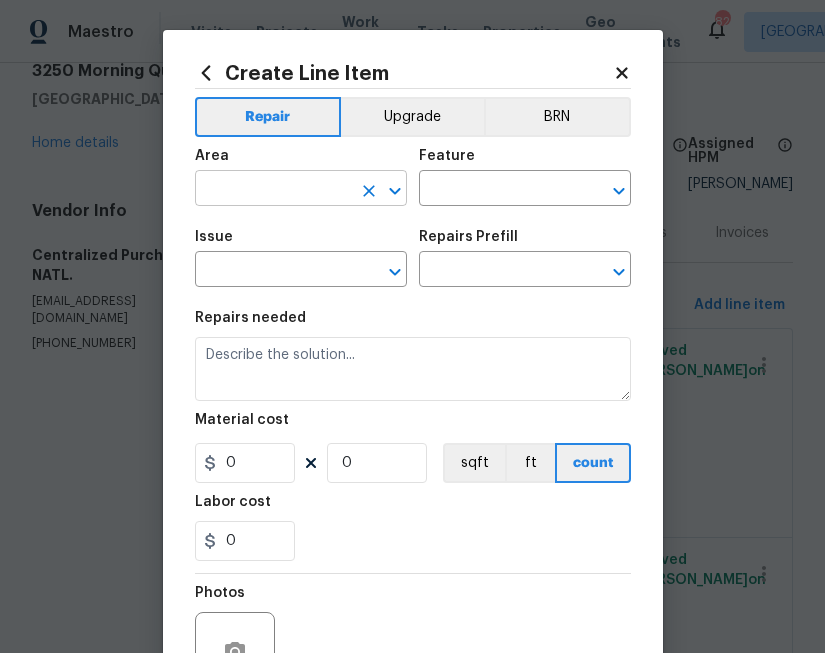 click at bounding box center (273, 190) 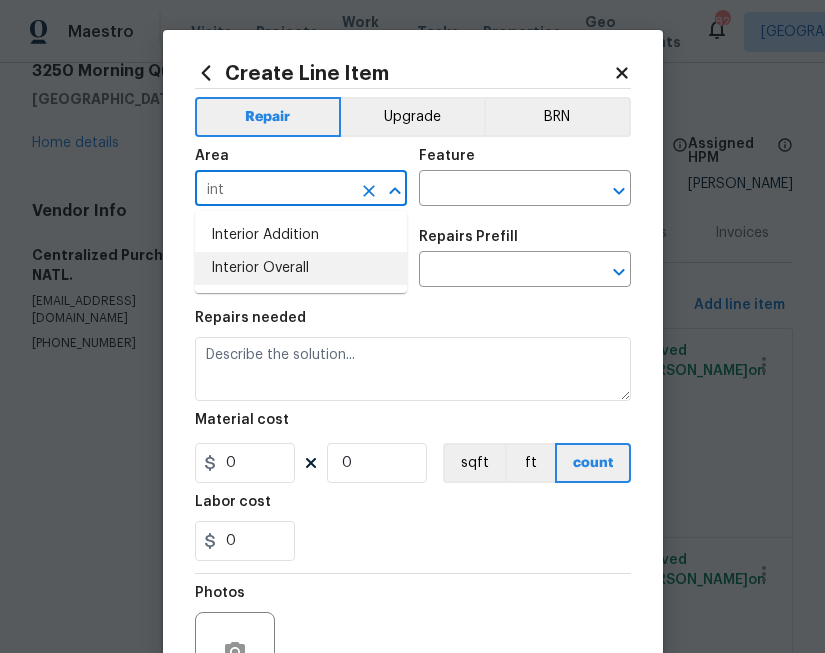 click on "Interior Overall" at bounding box center (301, 268) 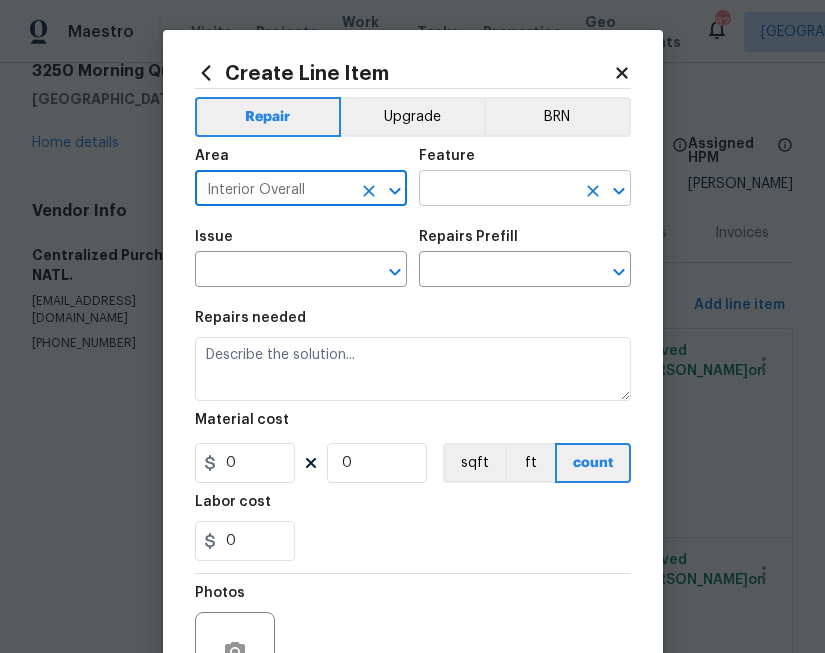 type on "Interior Overall" 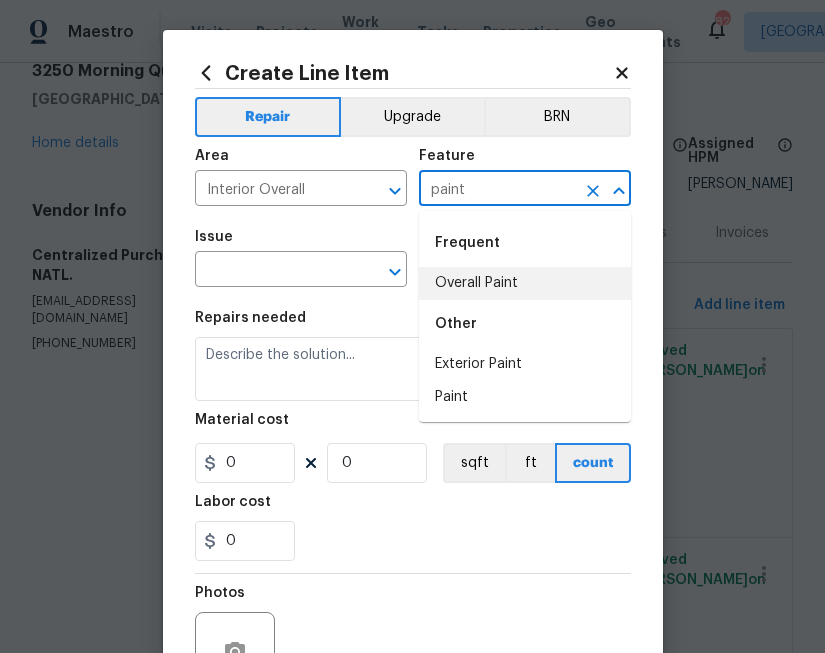 click on "Overall Paint" at bounding box center (525, 283) 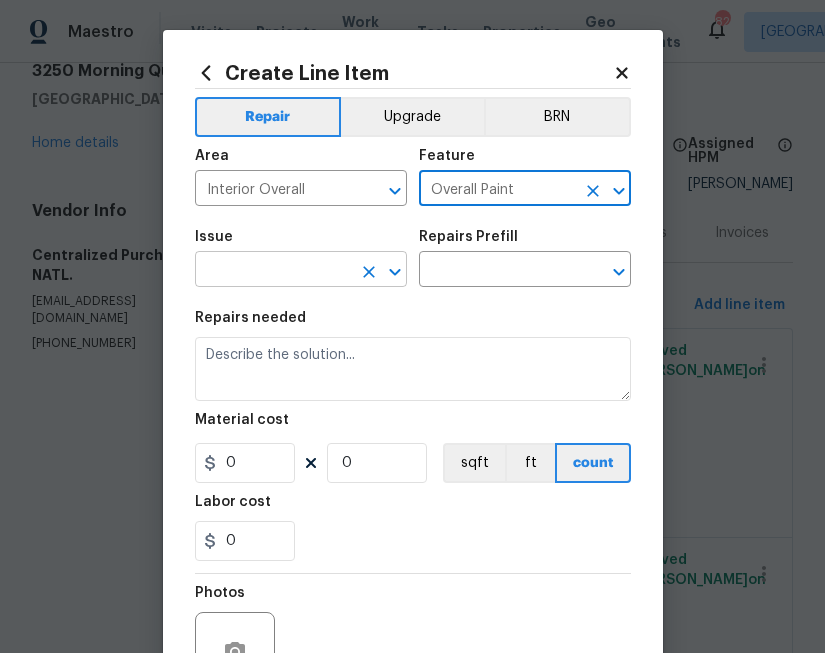 type on "Overall Paint" 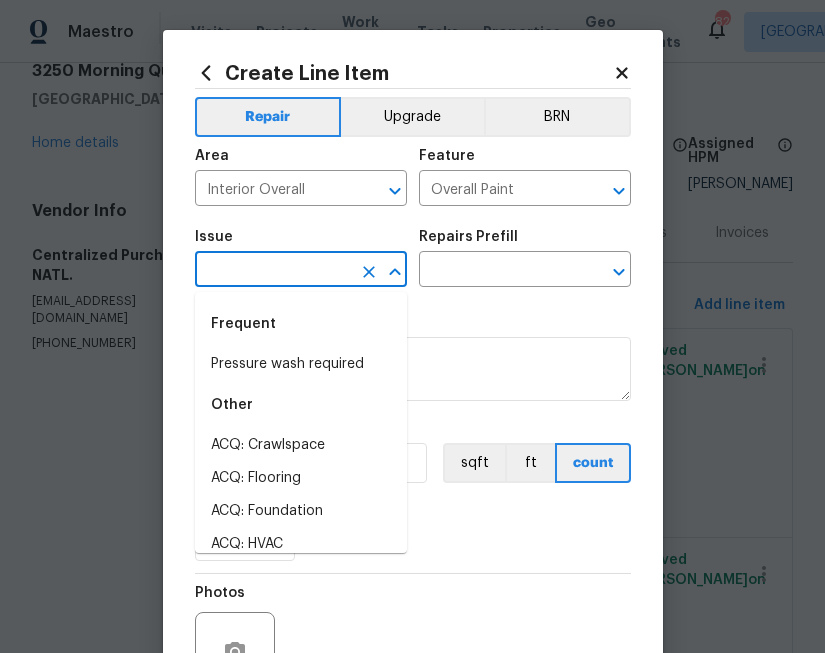 click at bounding box center (273, 271) 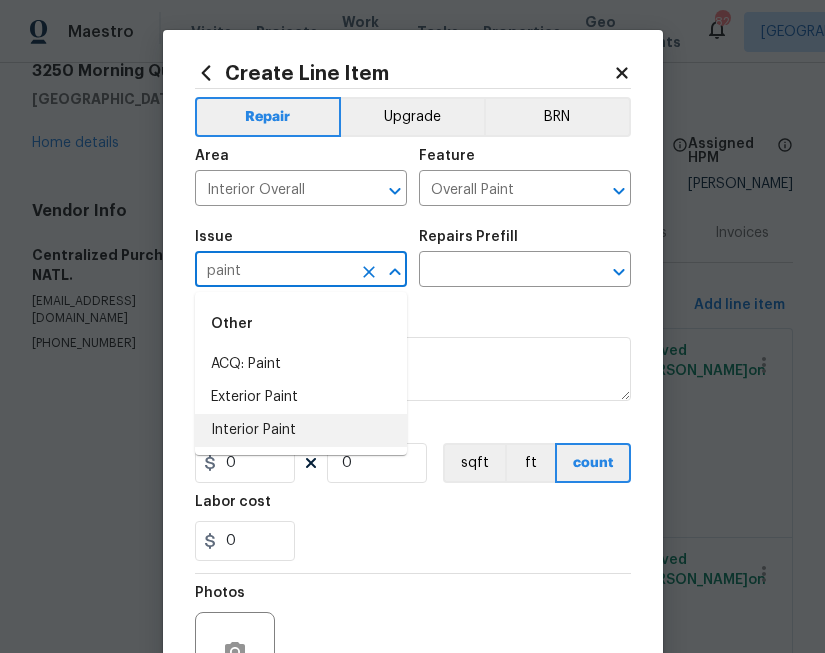 click on "Interior Paint" at bounding box center (301, 430) 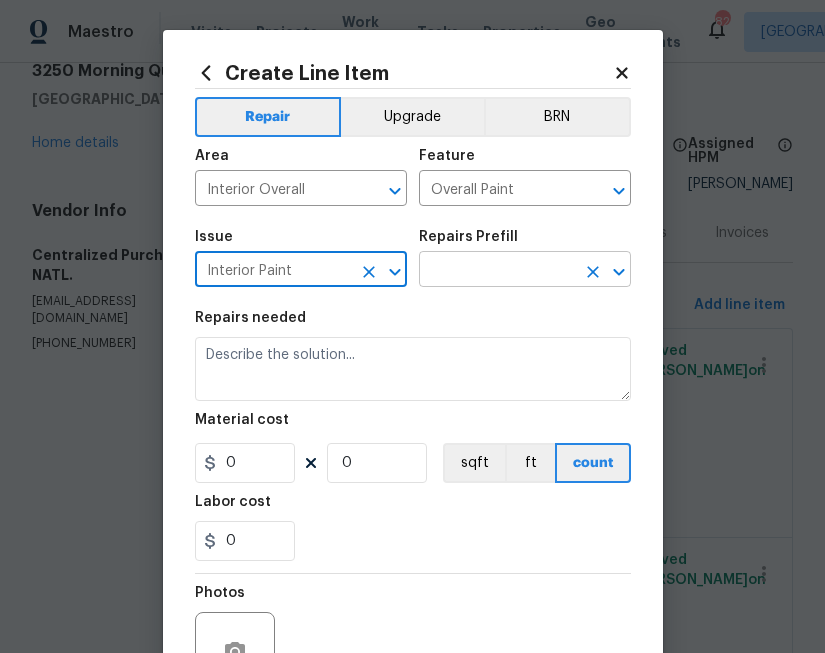 type on "Interior Paint" 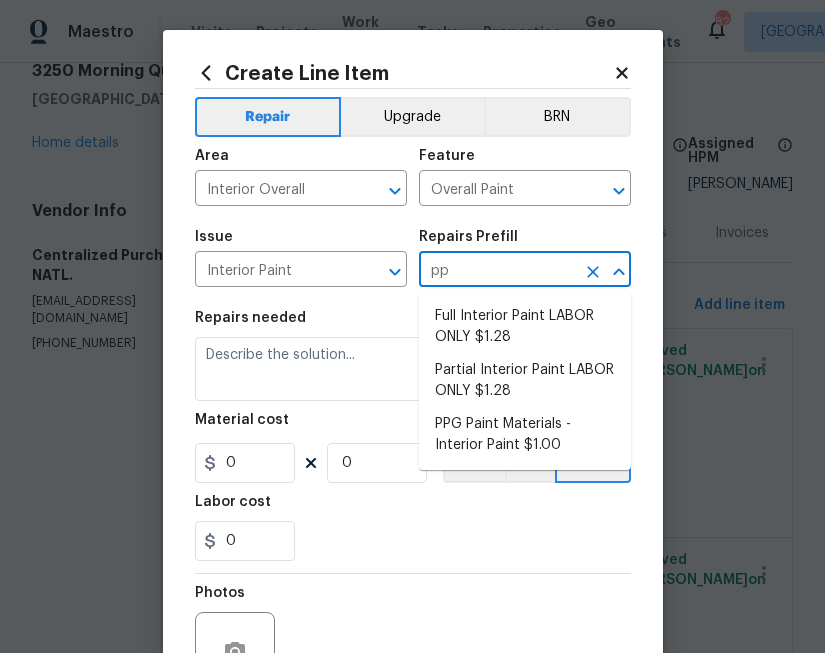 type on "ppg" 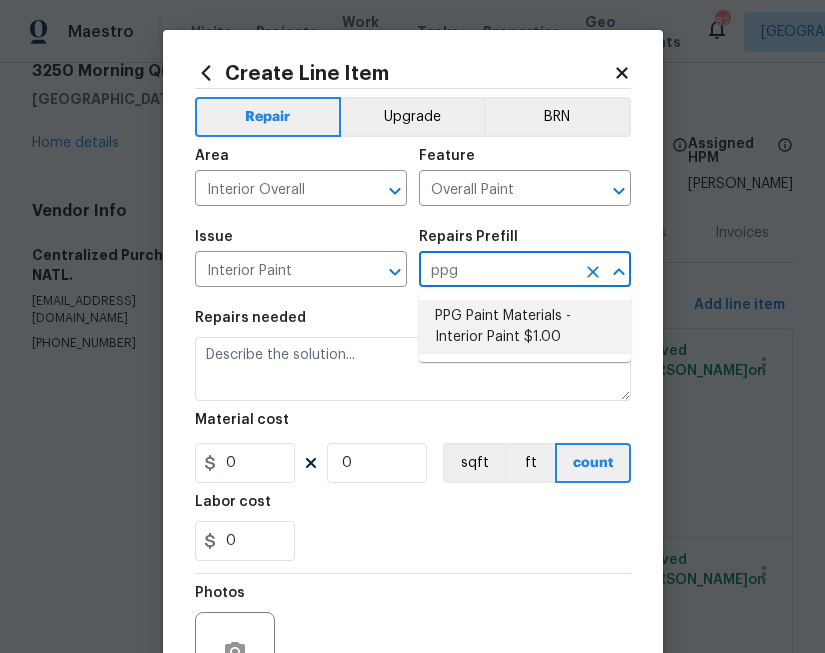 click on "PPG Paint Materials - Interior Paint $1.00" at bounding box center [525, 327] 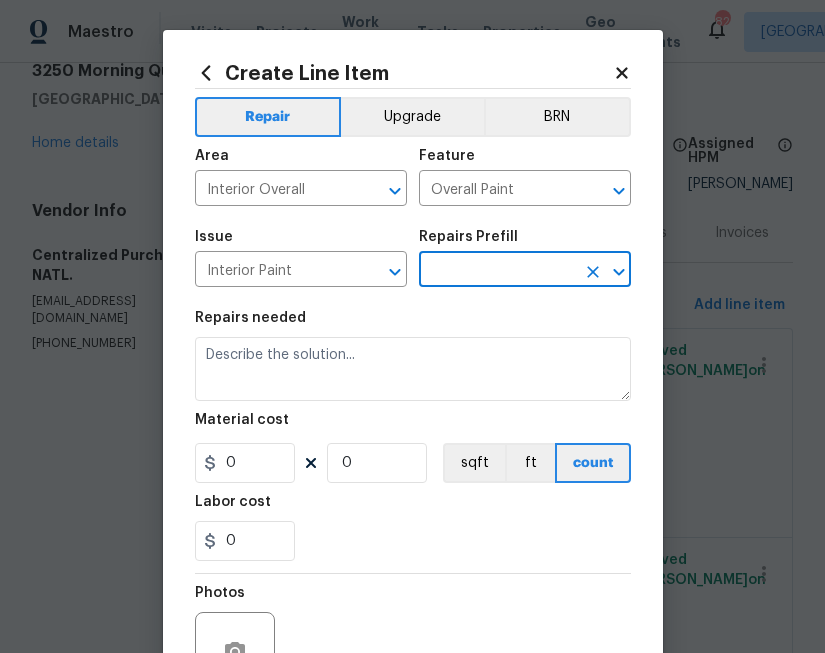 type on "PPG Paint Materials - Interior Paint $1.00" 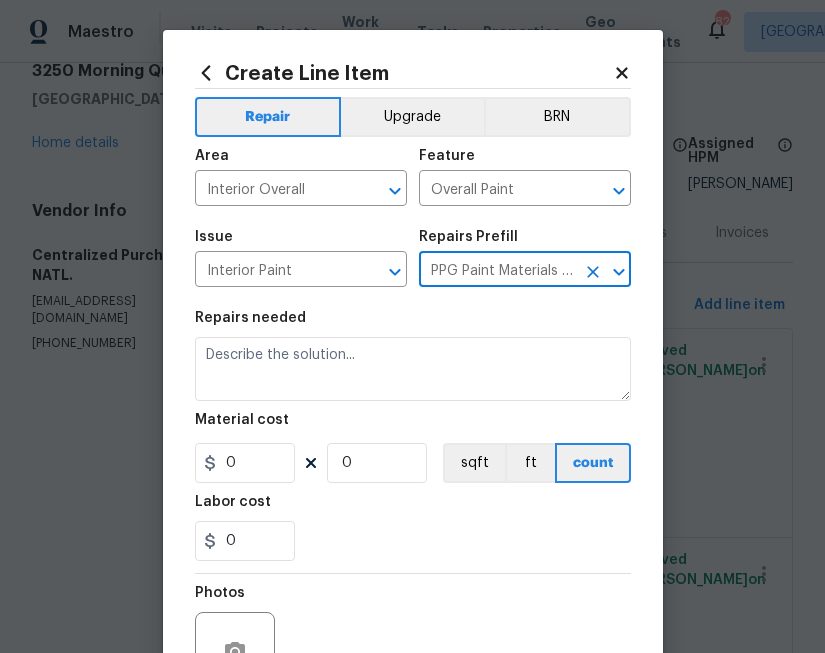 type on "PPG Paint Materials ordered by Opendoor" 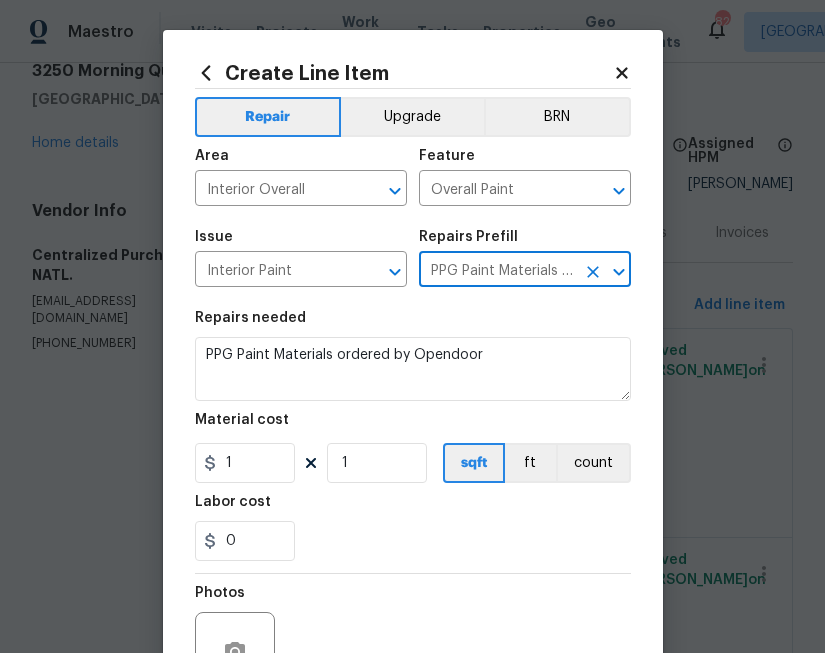 type on "PPG Paint Materials - Interior Paint $1.00" 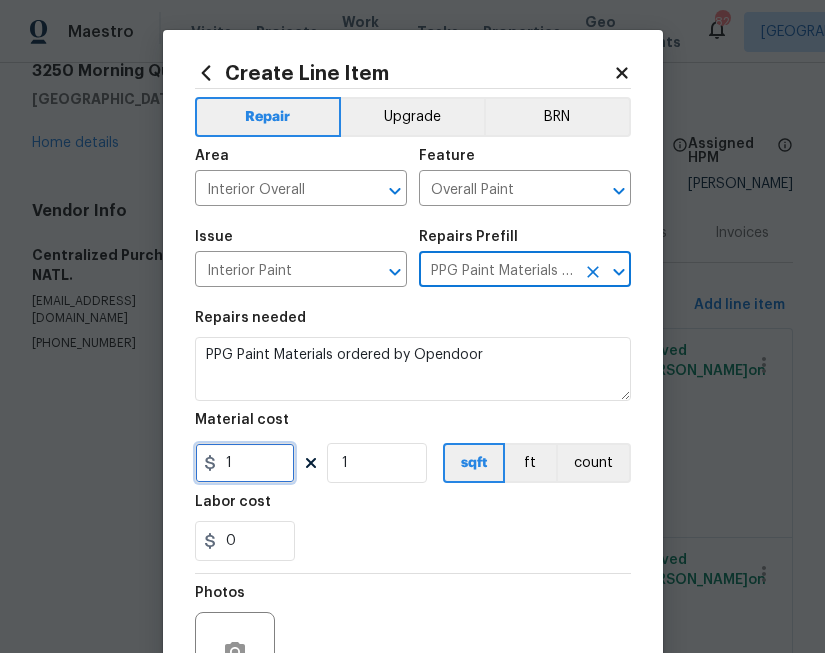 click on "1" at bounding box center (245, 463) 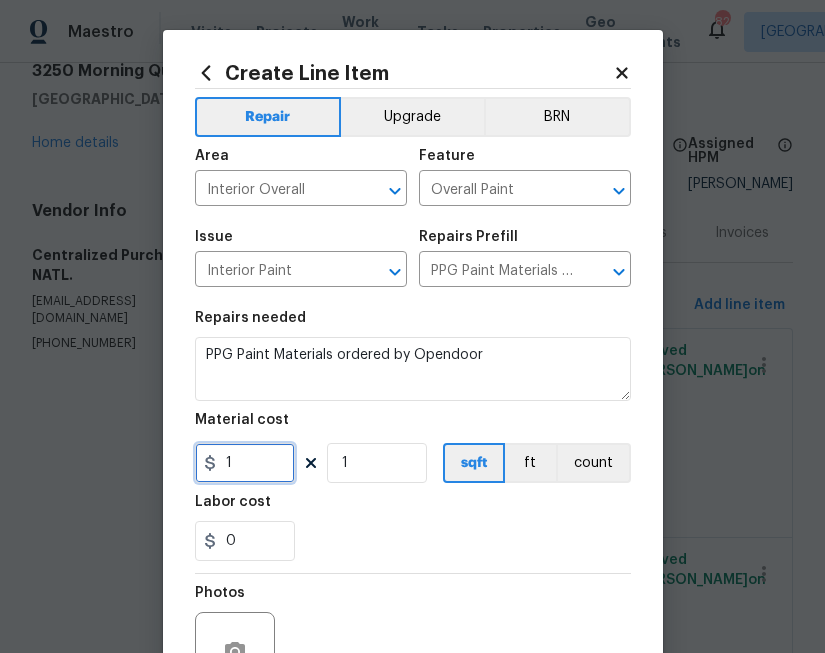 paste on "69.79" 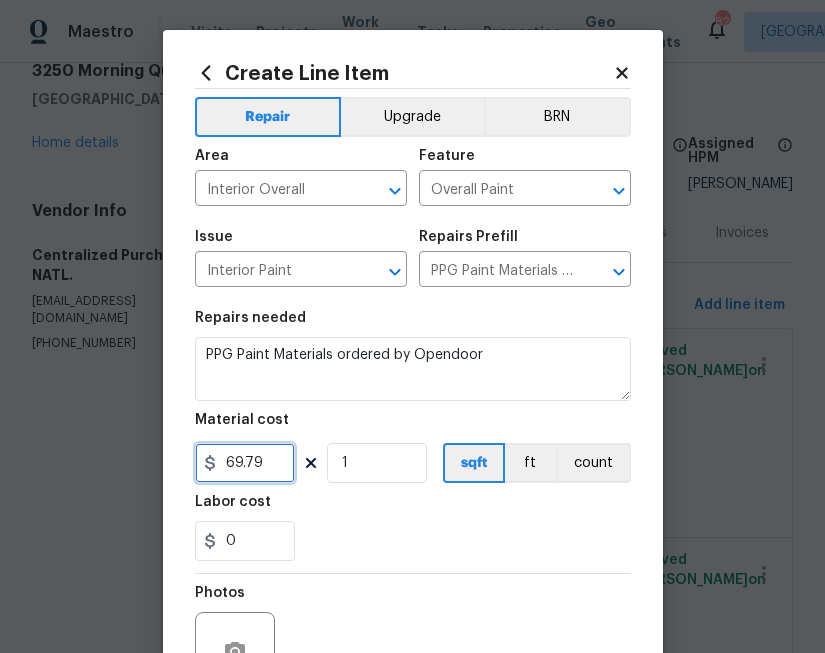 type on "69.79" 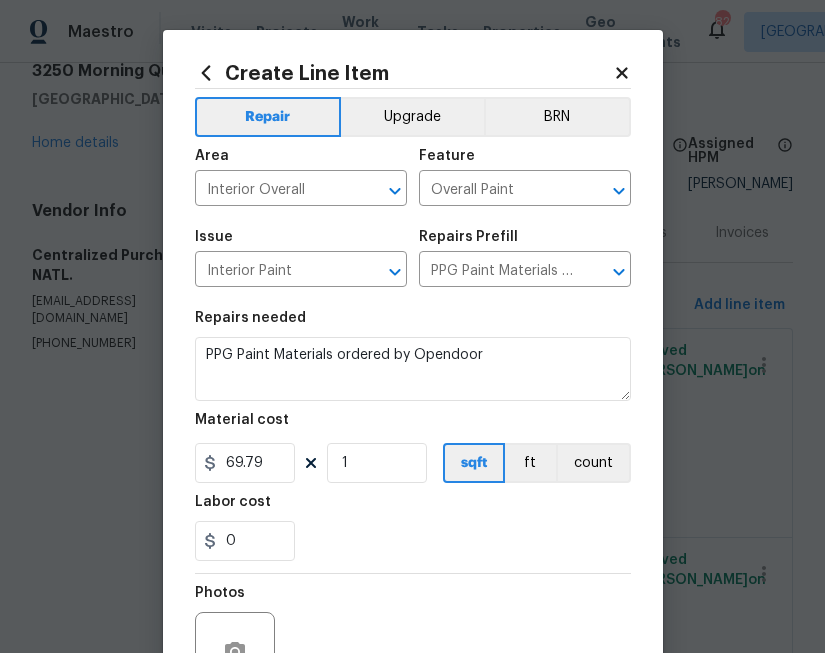 click on "0" at bounding box center [413, 541] 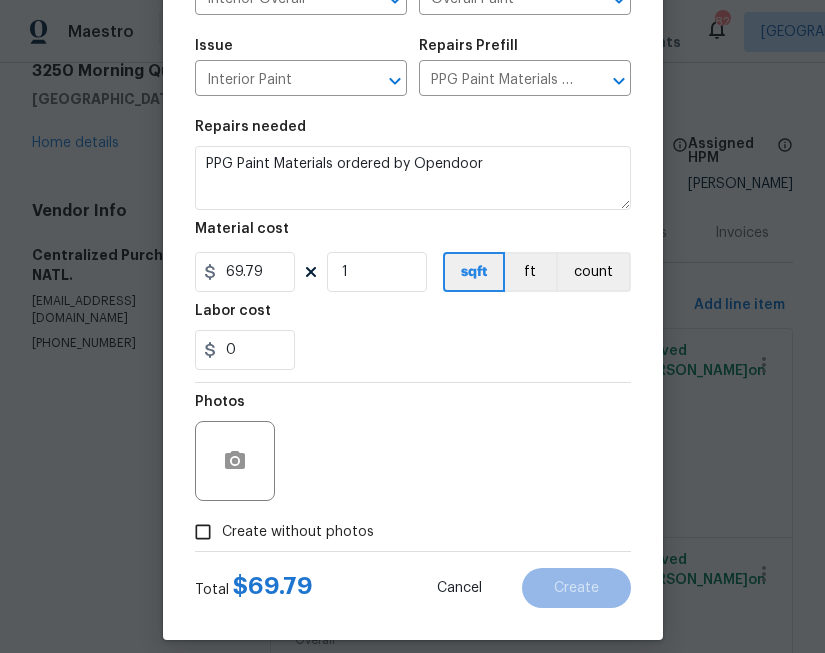 scroll, scrollTop: 209, scrollLeft: 0, axis: vertical 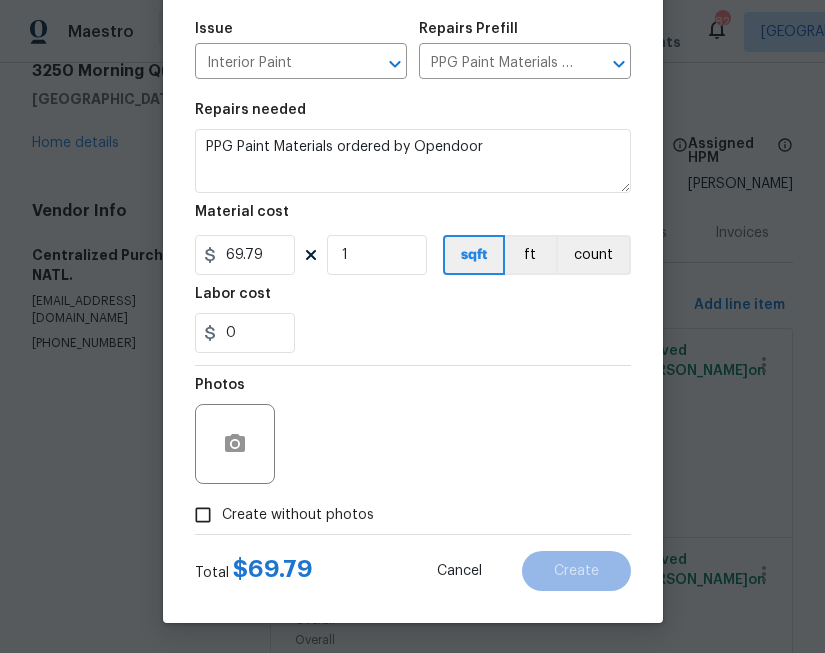 click on "Create without photos" at bounding box center (298, 515) 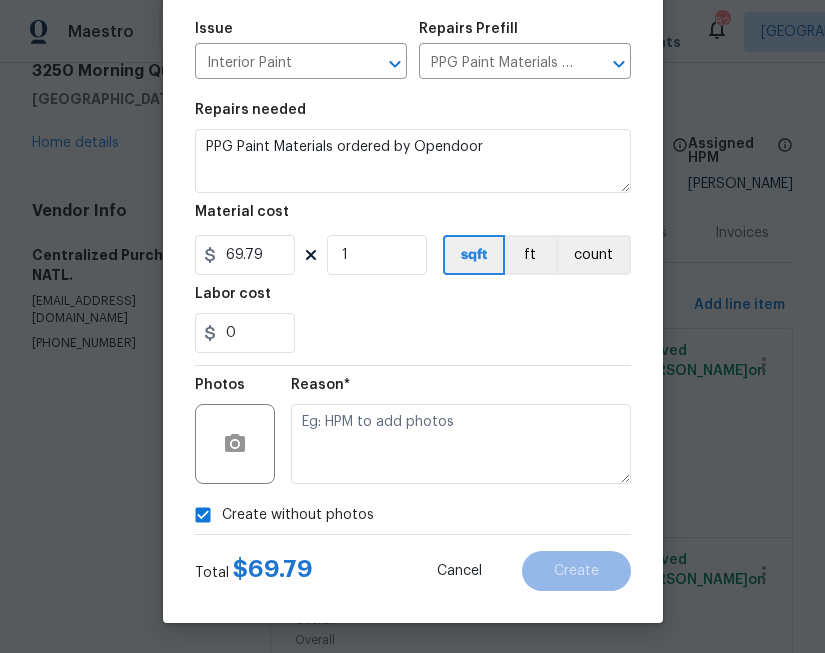 click at bounding box center [461, 444] 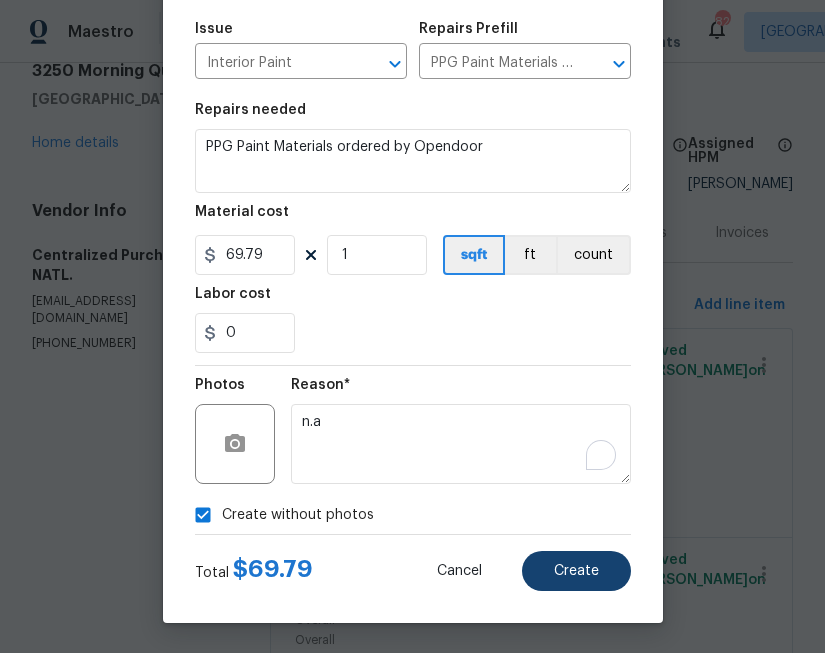 type on "n.a" 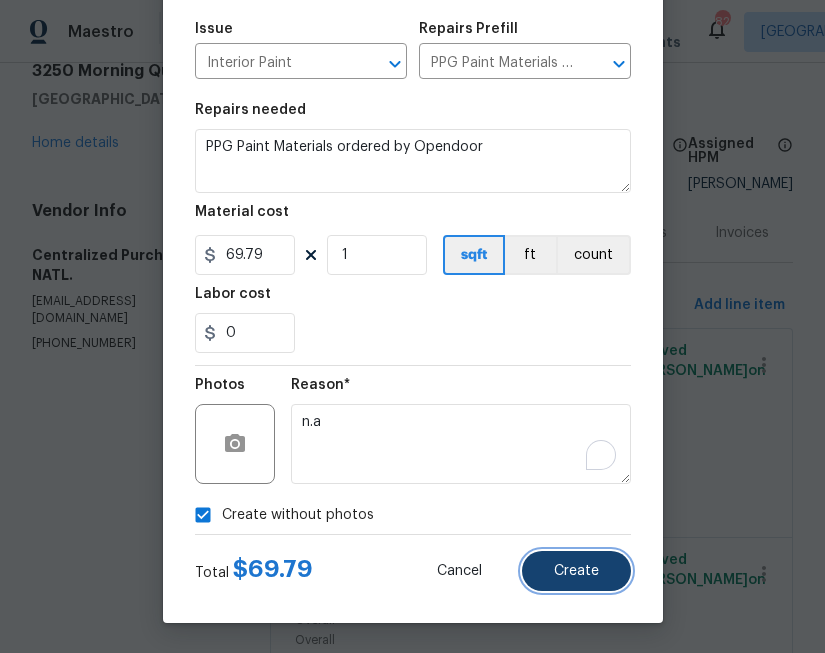 click on "Create" at bounding box center [576, 571] 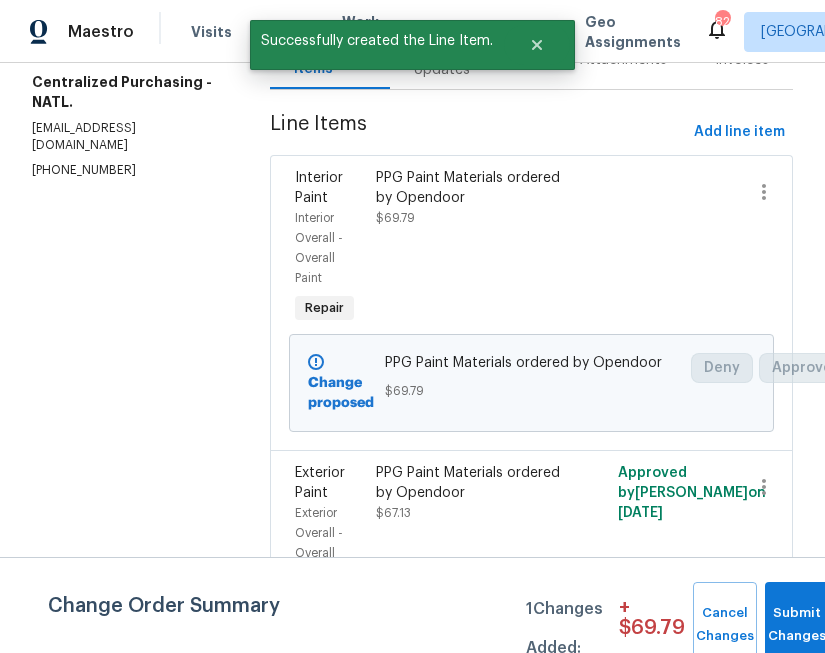 scroll, scrollTop: 0, scrollLeft: 0, axis: both 